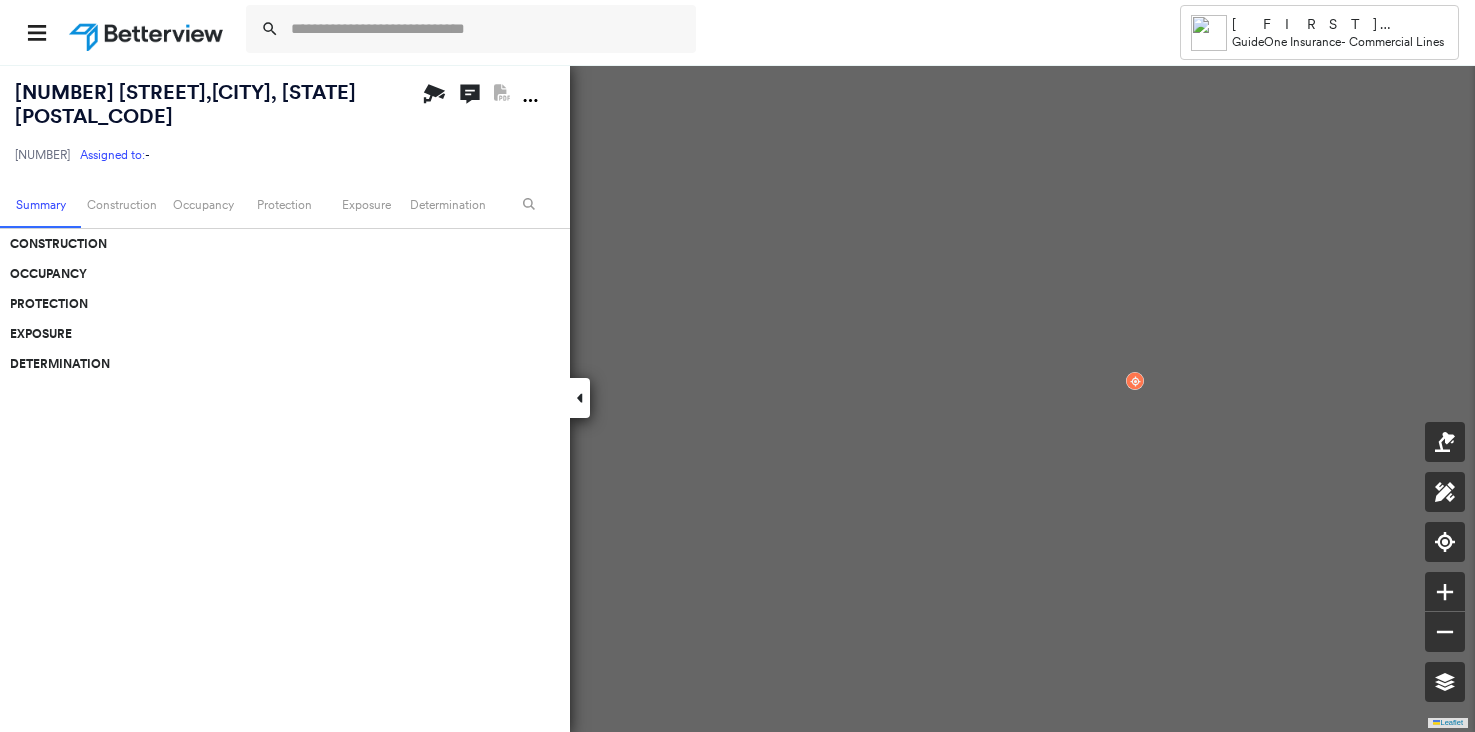 scroll, scrollTop: 0, scrollLeft: 0, axis: both 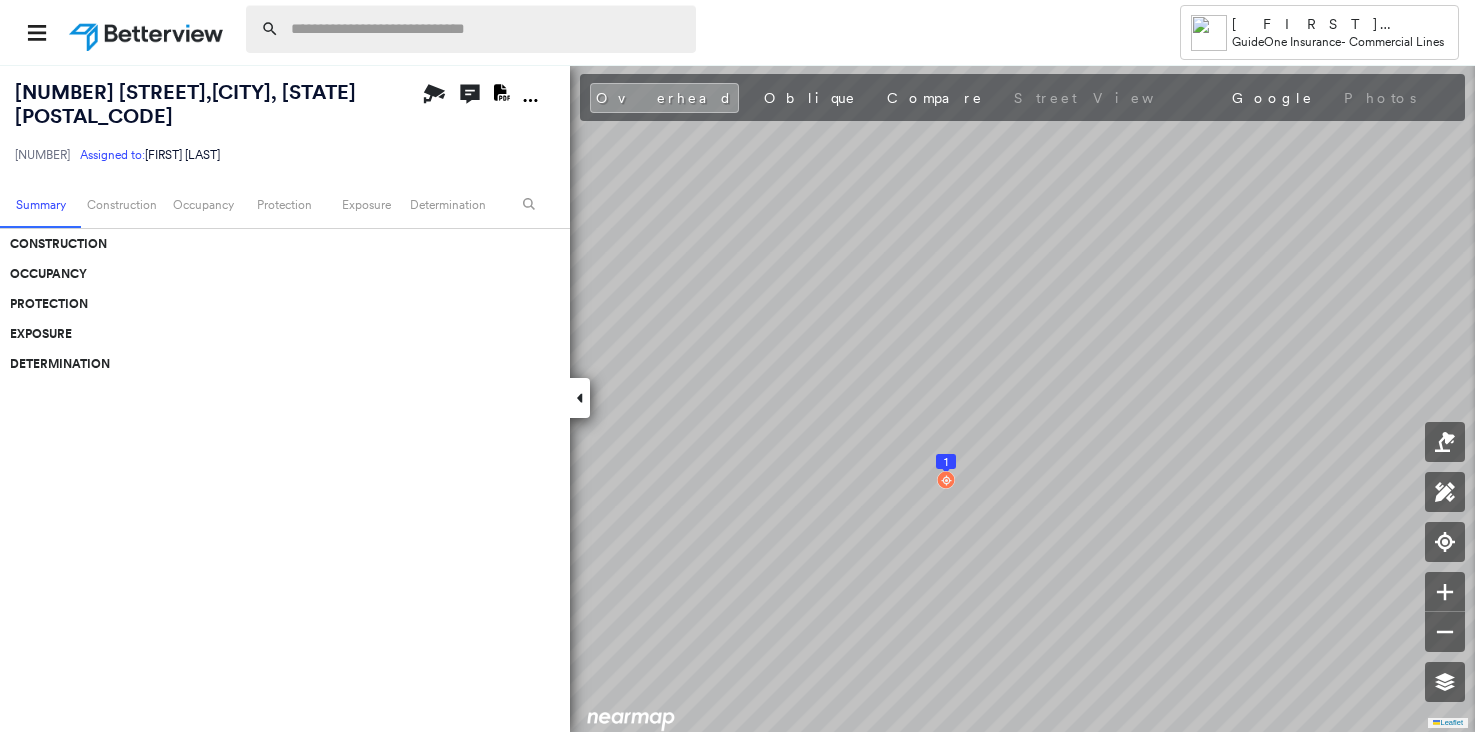 click at bounding box center (487, 29) 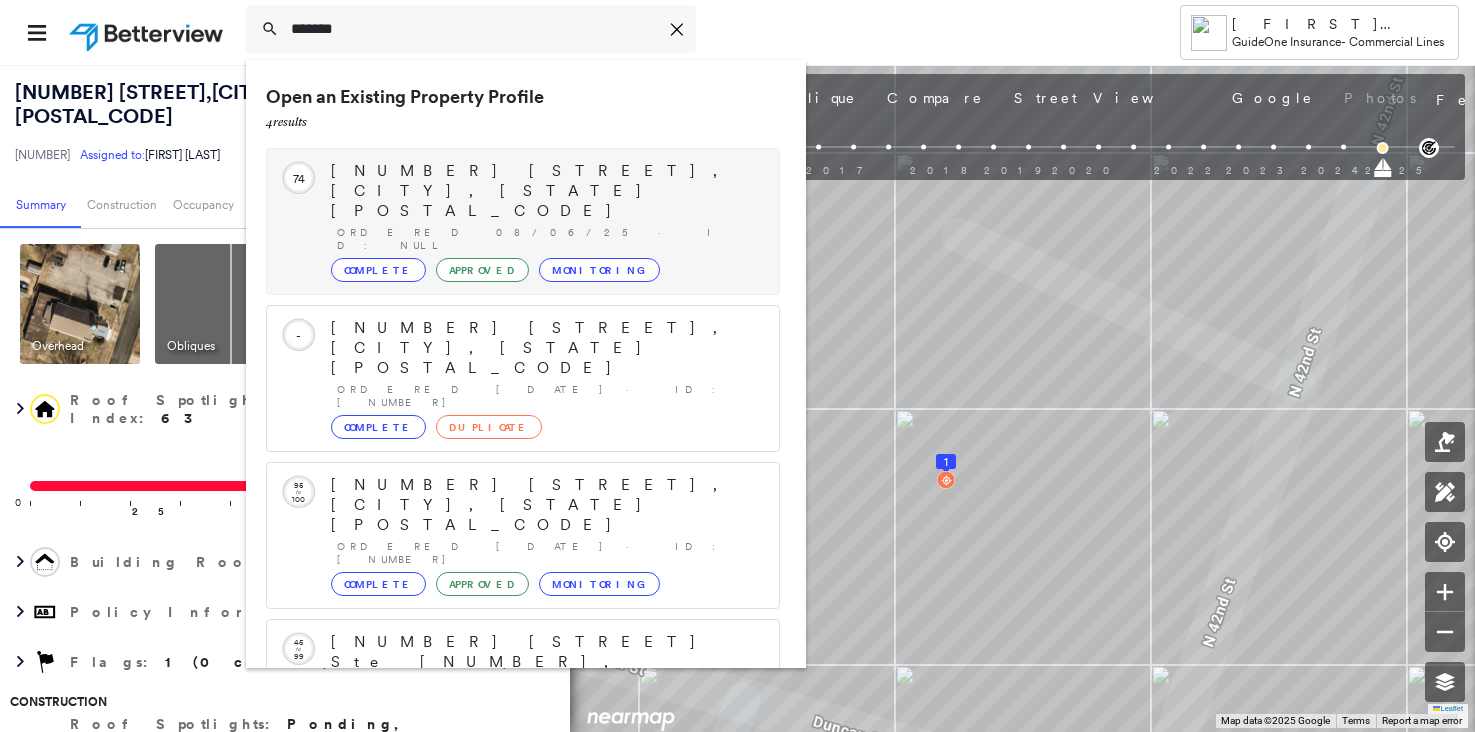 type on "*******" 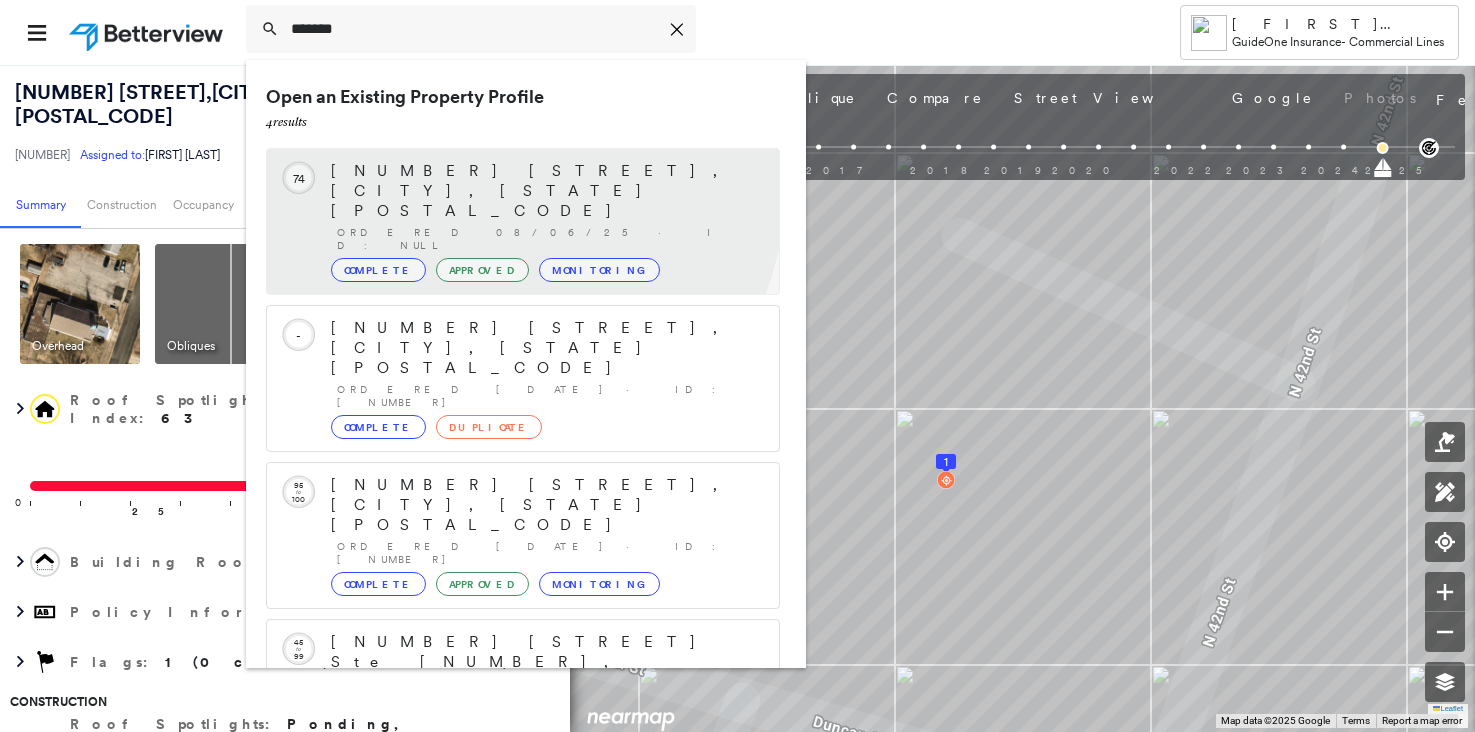 click on "[NUMBER] [STREET], [CITY], [STATE] [POSTAL_CODE]" at bounding box center [545, 191] 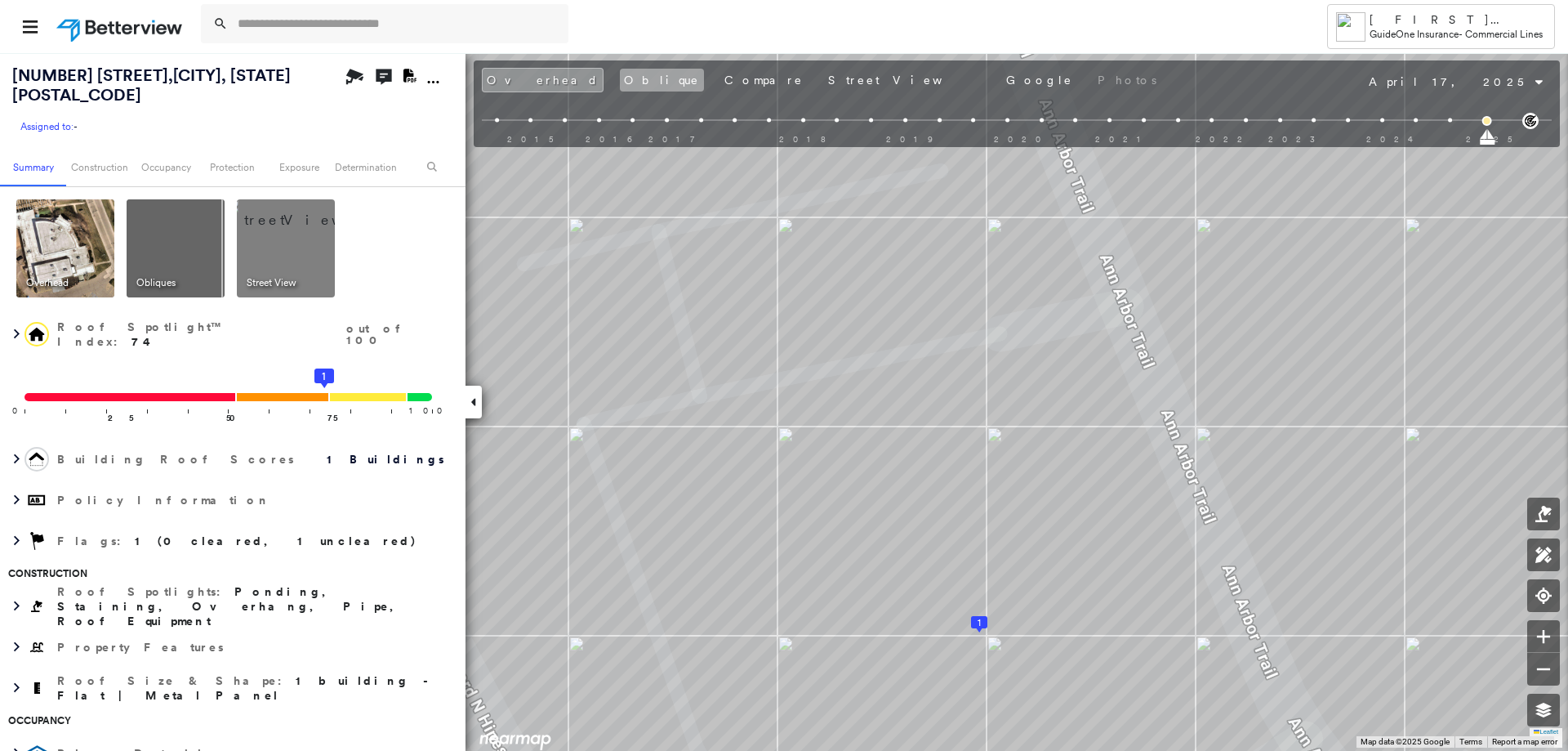 click on "Oblique" at bounding box center [662, 80] 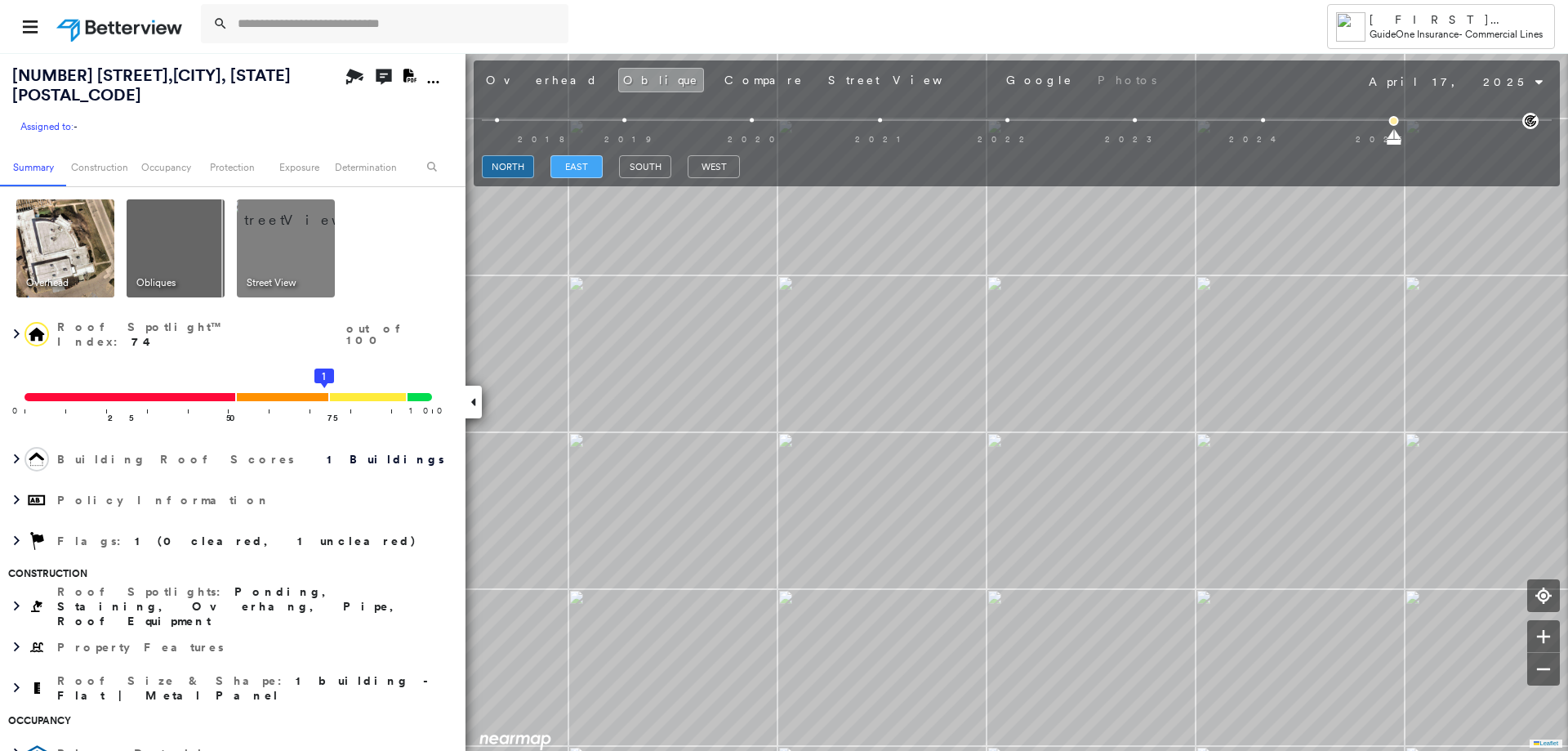 click on "east" at bounding box center (577, 167) 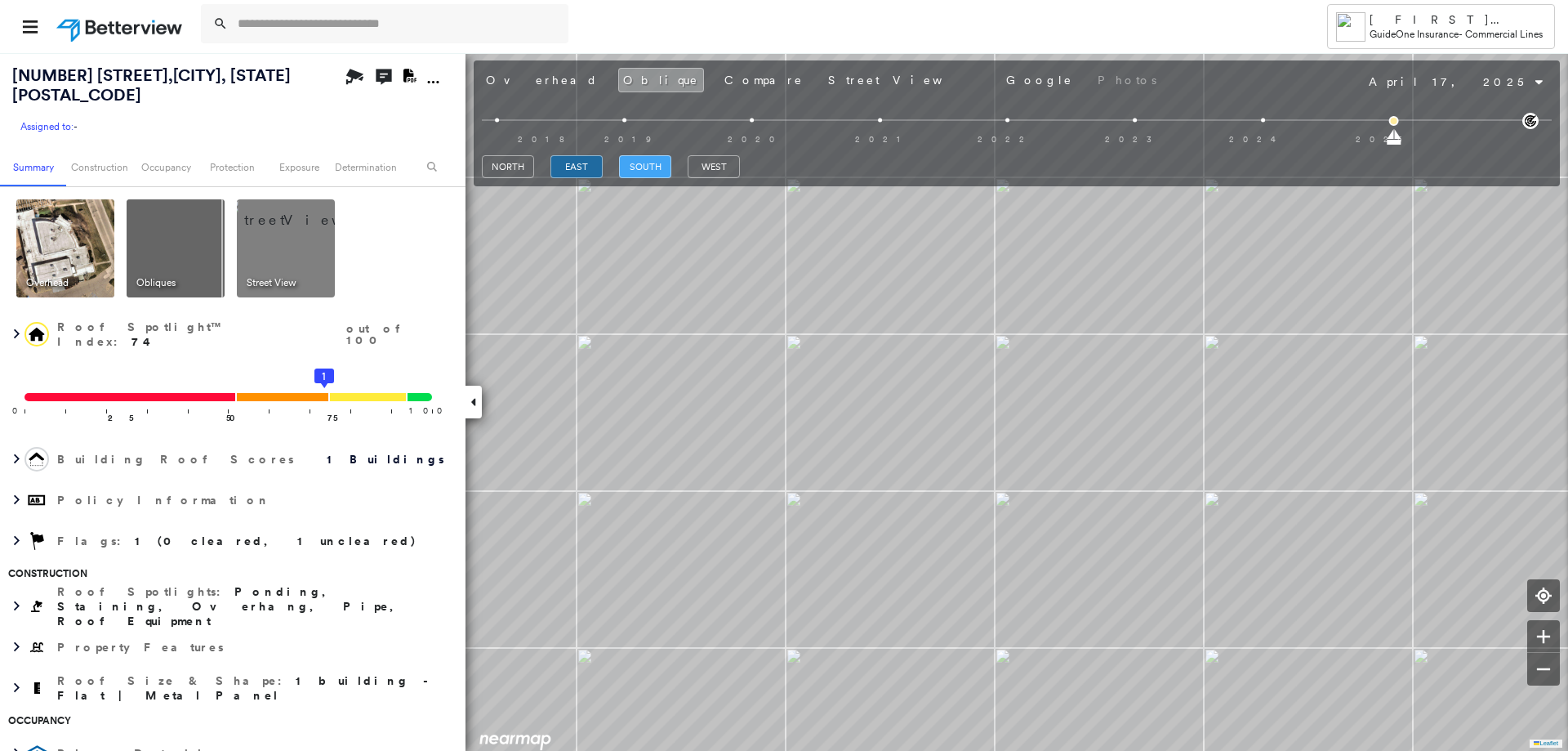 click on "south" at bounding box center (645, 167) 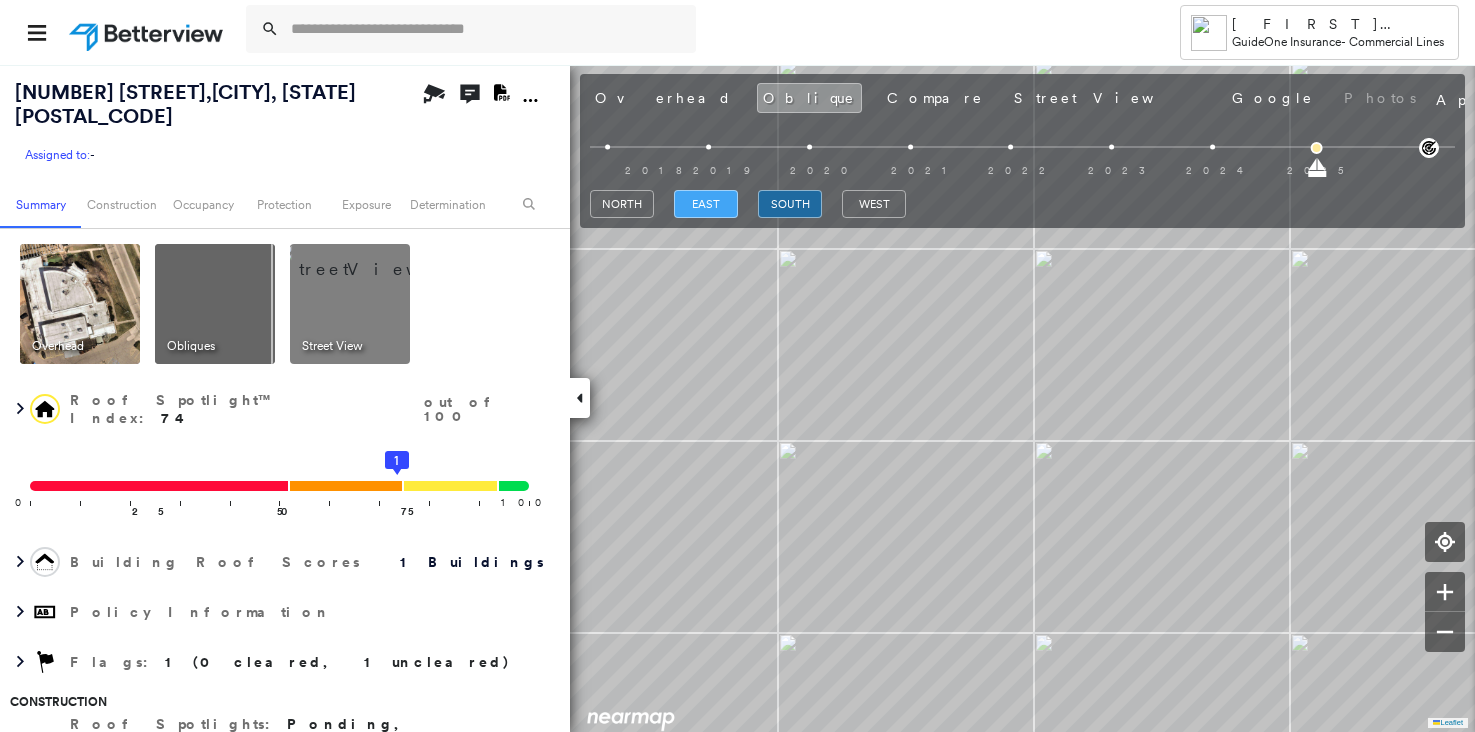 click on "east" at bounding box center [706, 204] 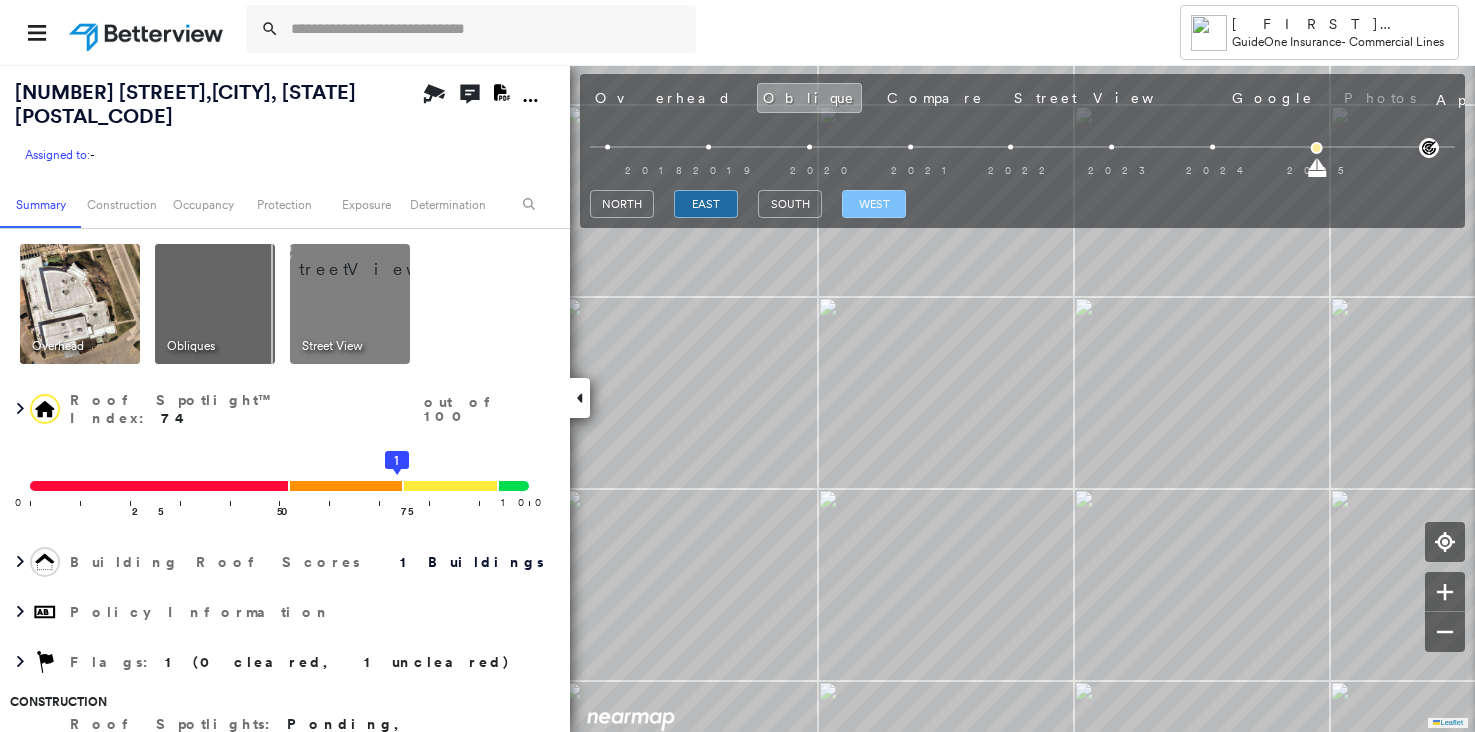 click on "west" at bounding box center (874, 204) 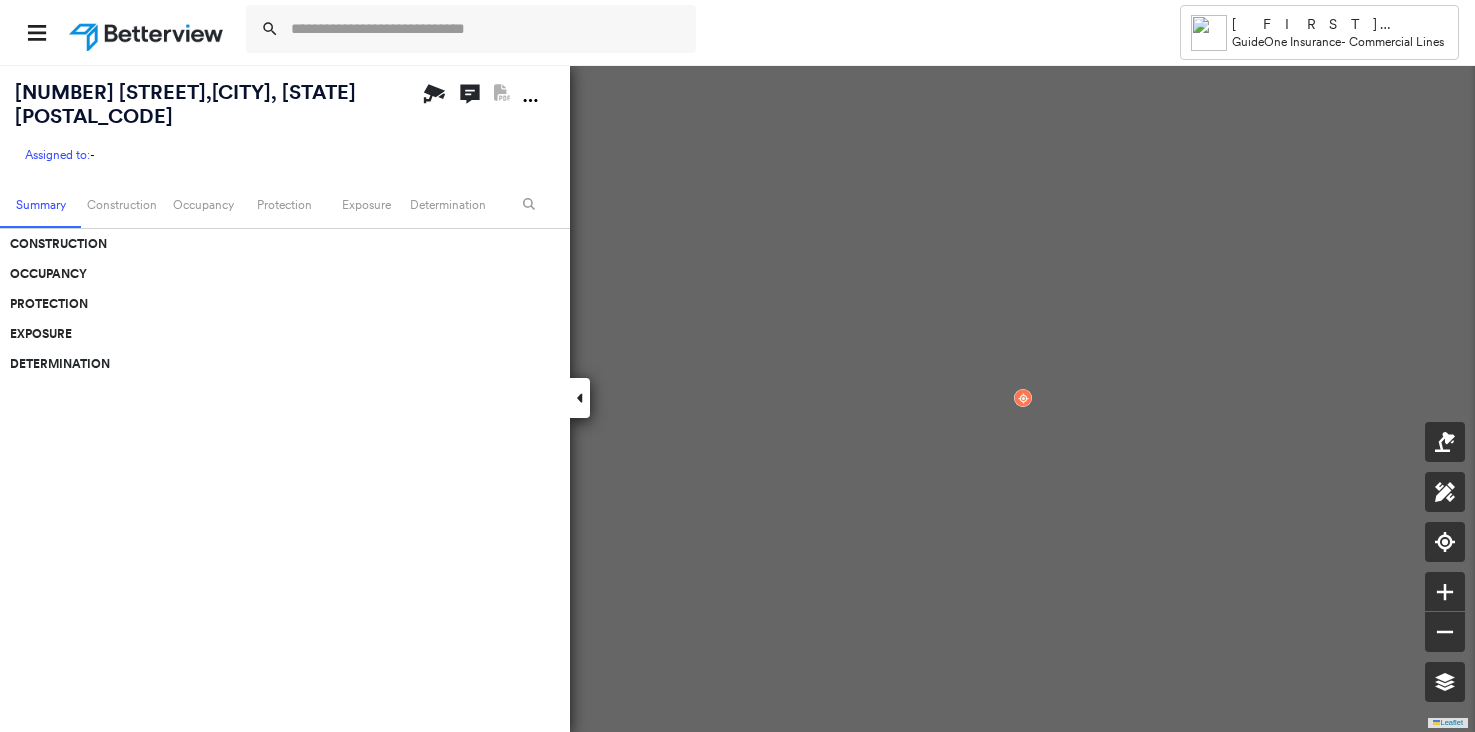 scroll, scrollTop: 0, scrollLeft: 0, axis: both 